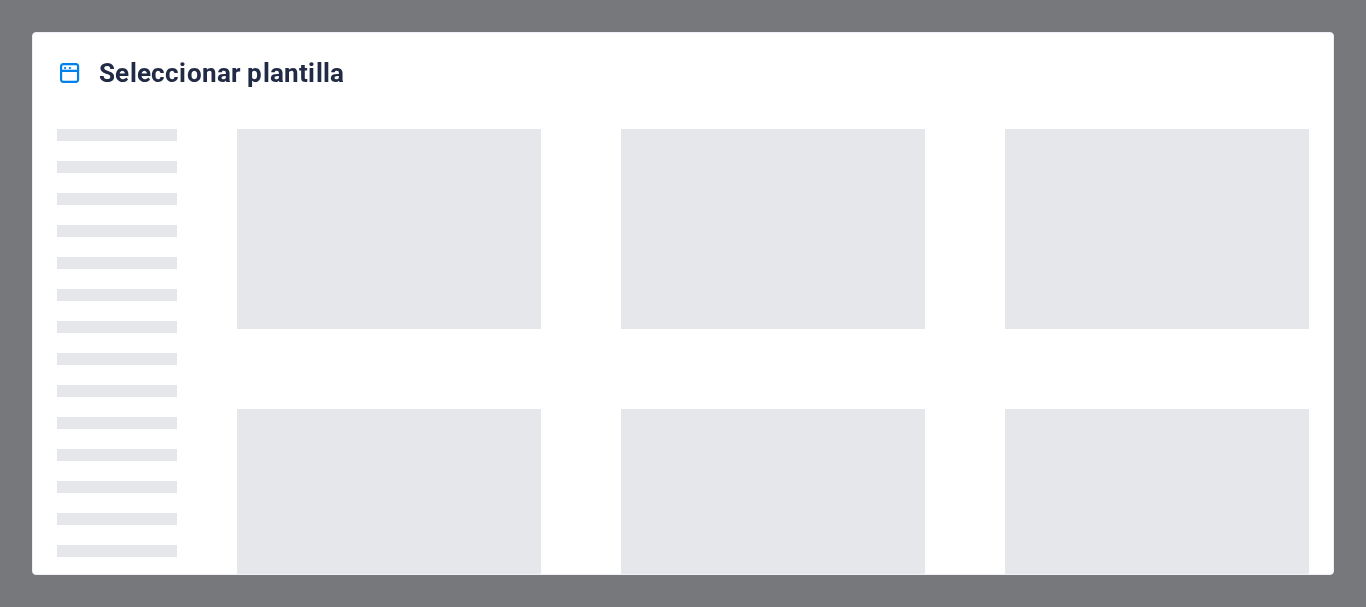 scroll, scrollTop: 0, scrollLeft: 0, axis: both 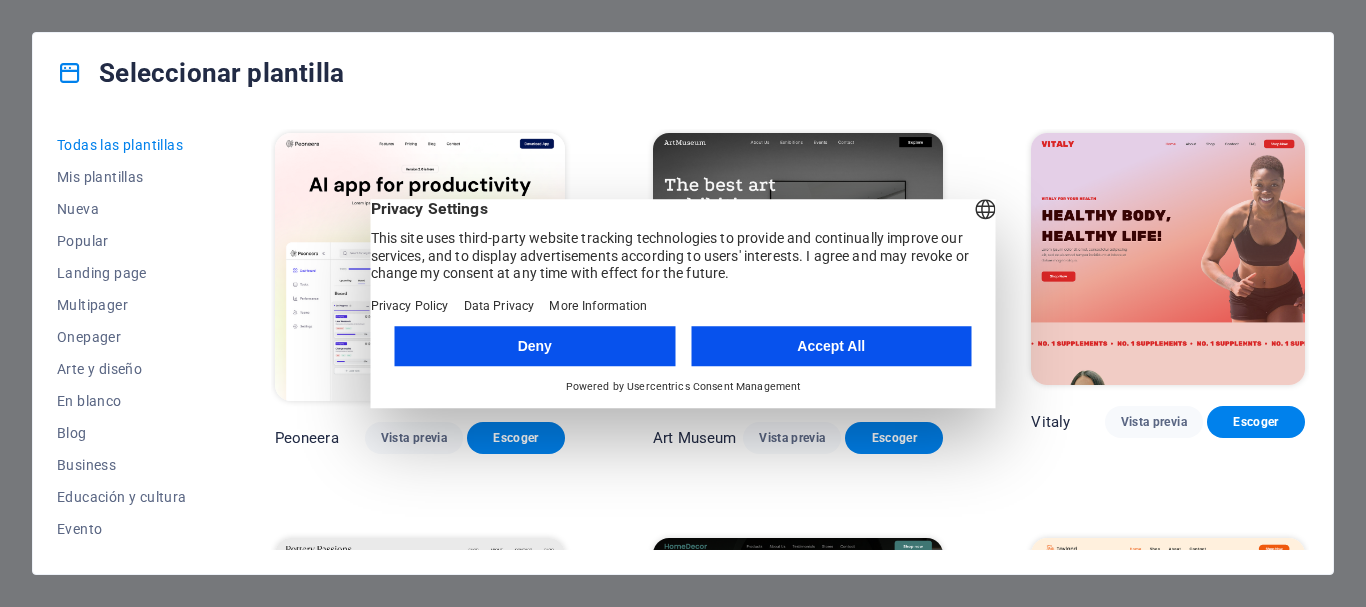 click on "Accept All" at bounding box center (831, 346) 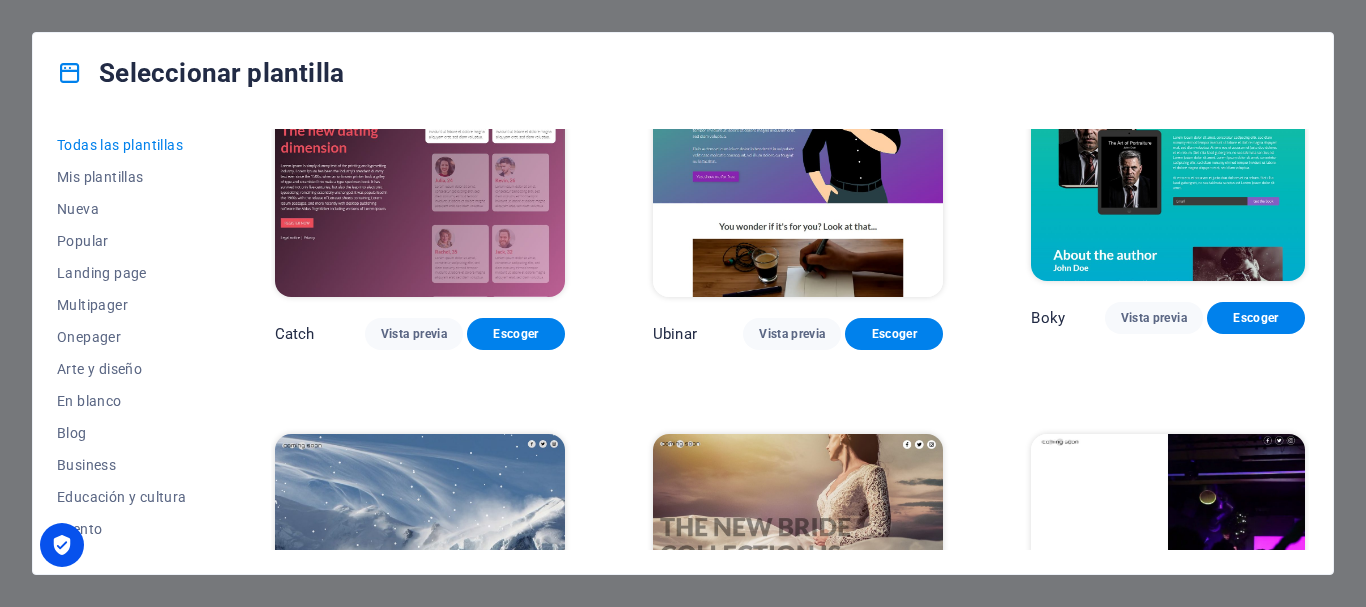 scroll, scrollTop: 22443, scrollLeft: 0, axis: vertical 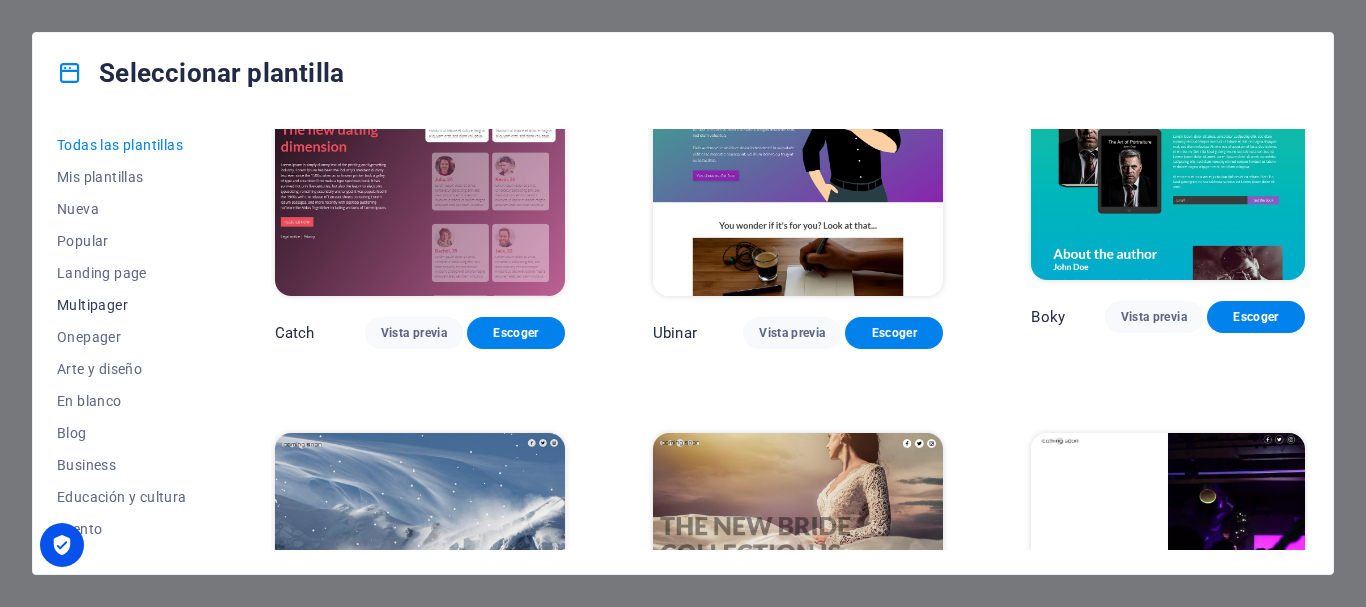 click on "Multipager" at bounding box center (122, 305) 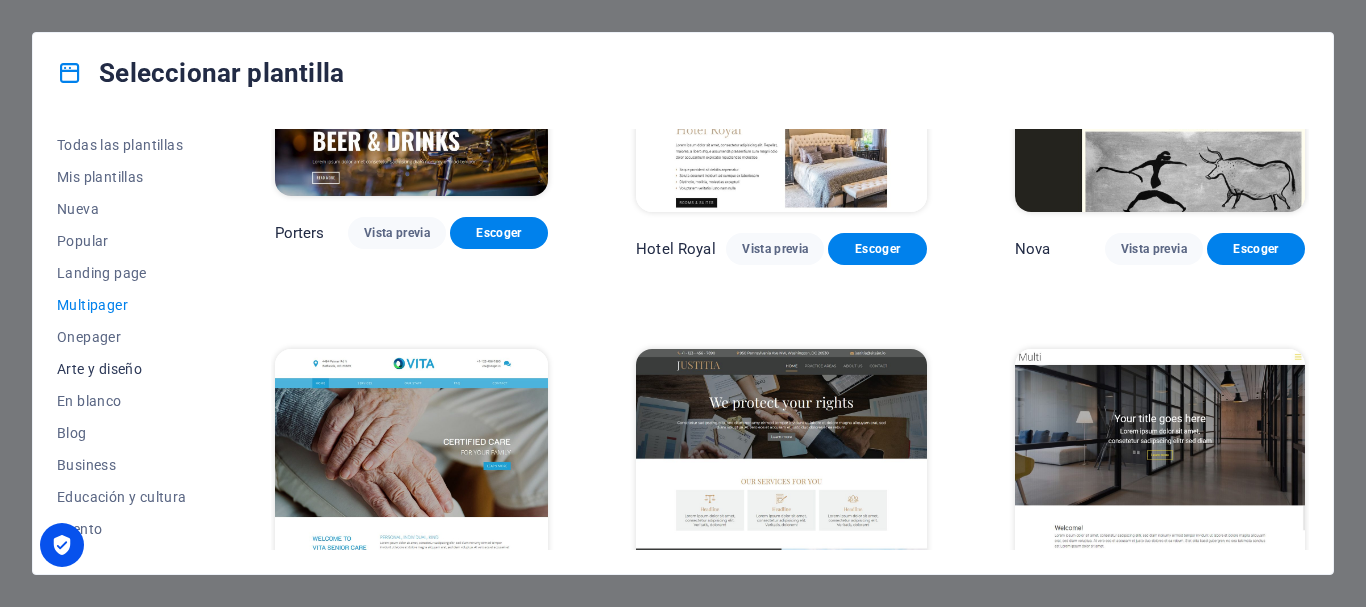 scroll, scrollTop: 7762, scrollLeft: 0, axis: vertical 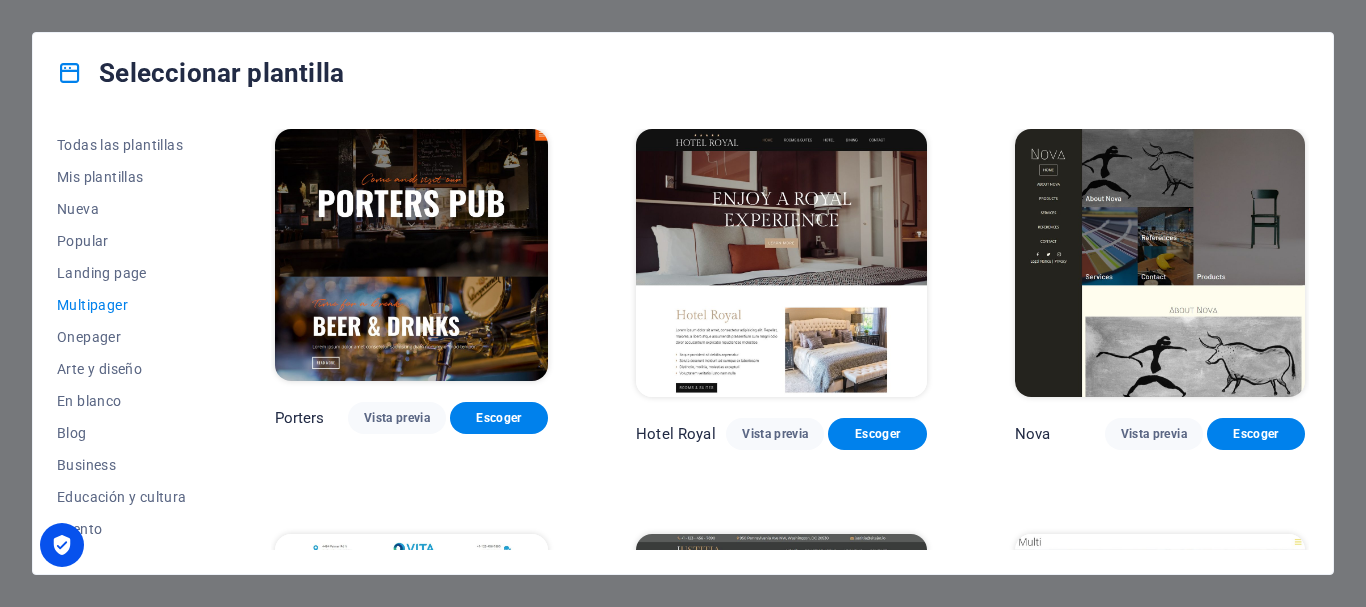 click on "Multipager" at bounding box center (122, 305) 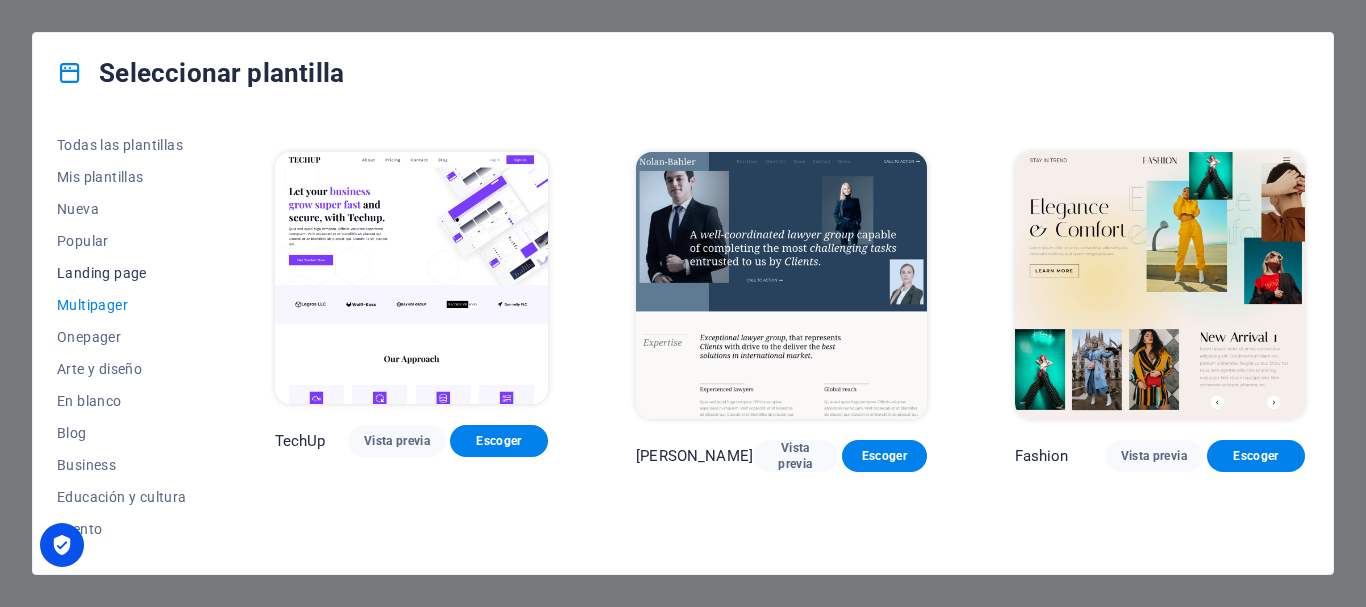 click on "Landing page" at bounding box center [122, 273] 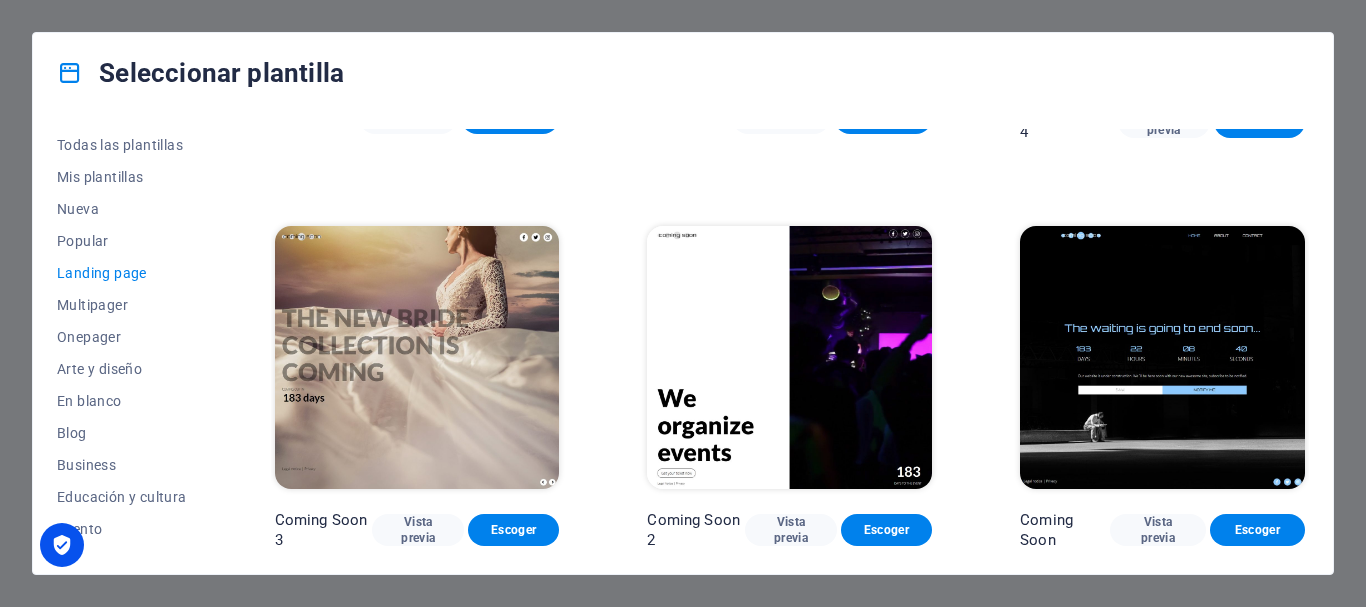 scroll, scrollTop: 3090, scrollLeft: 0, axis: vertical 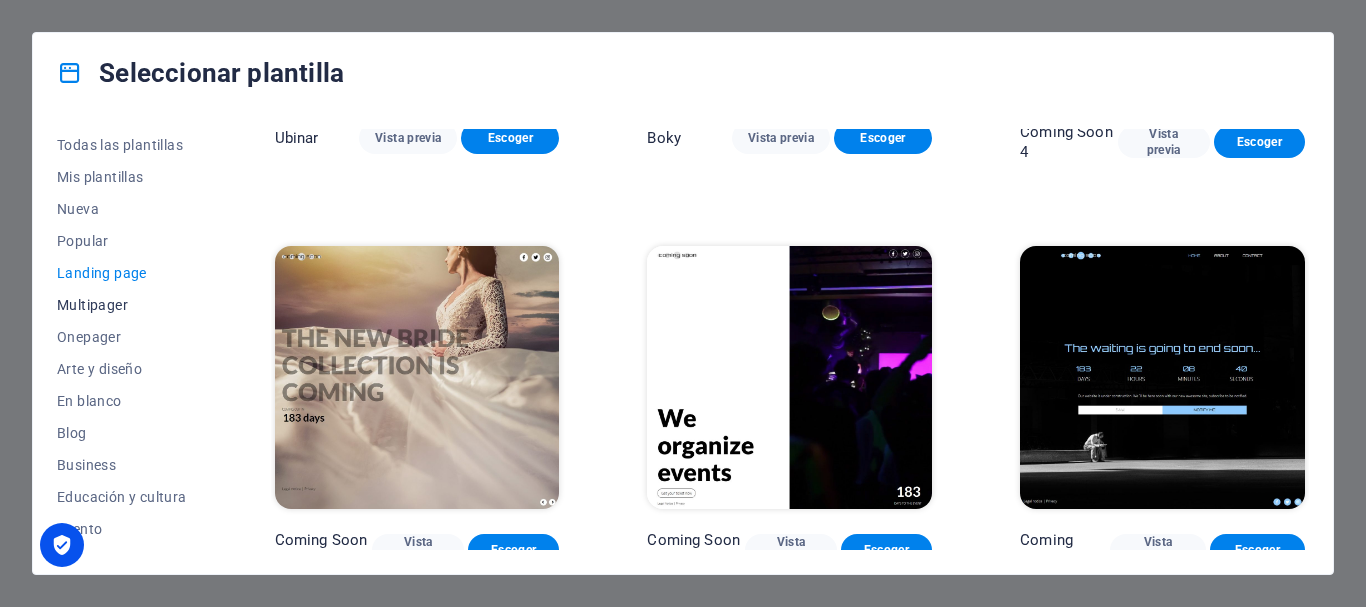 click on "Multipager" at bounding box center (122, 305) 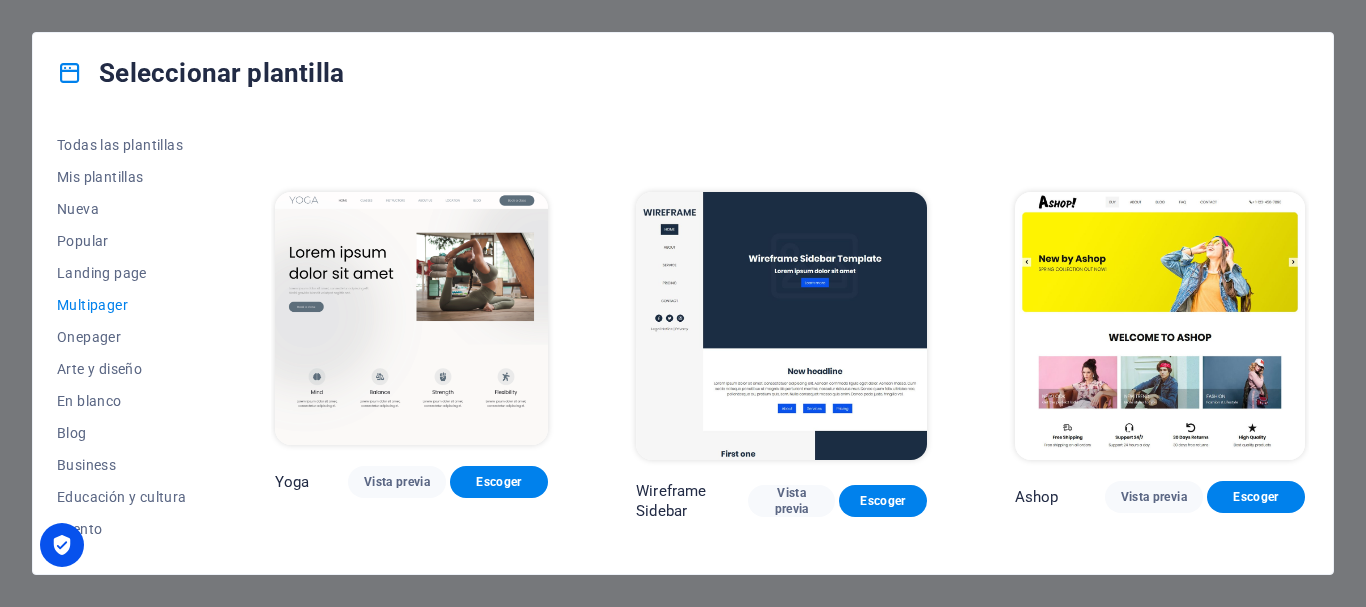 scroll, scrollTop: 4062, scrollLeft: 0, axis: vertical 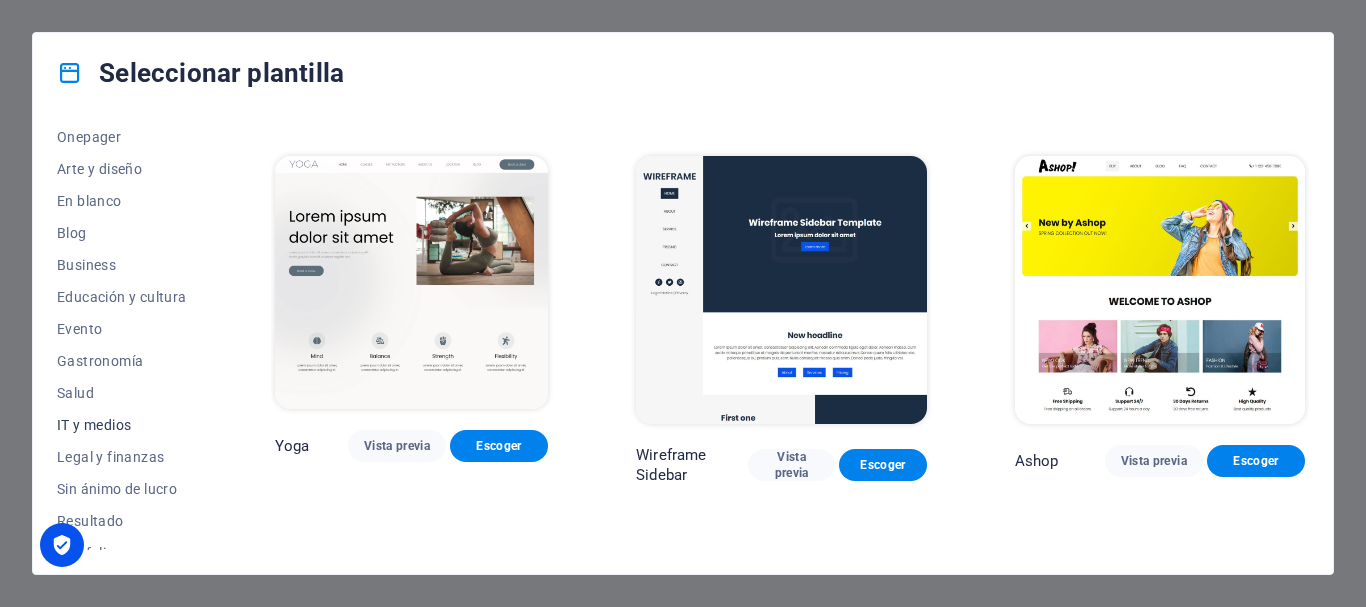 click on "IT y medios" at bounding box center [122, 425] 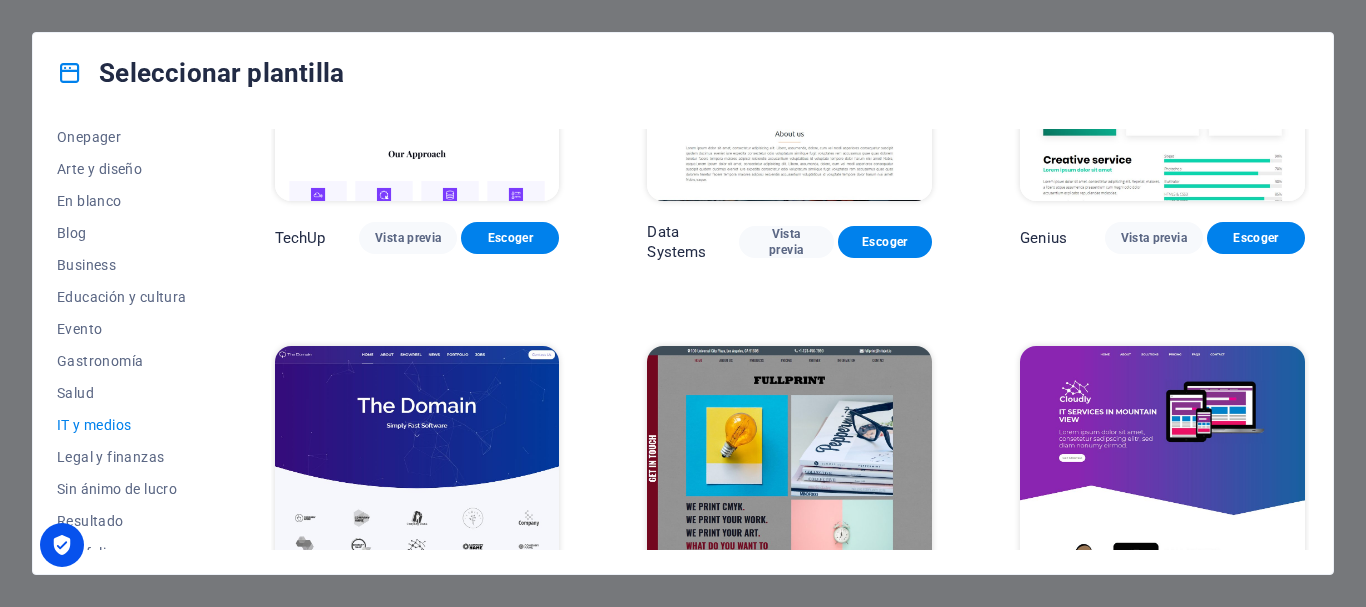 scroll, scrollTop: 618, scrollLeft: 0, axis: vertical 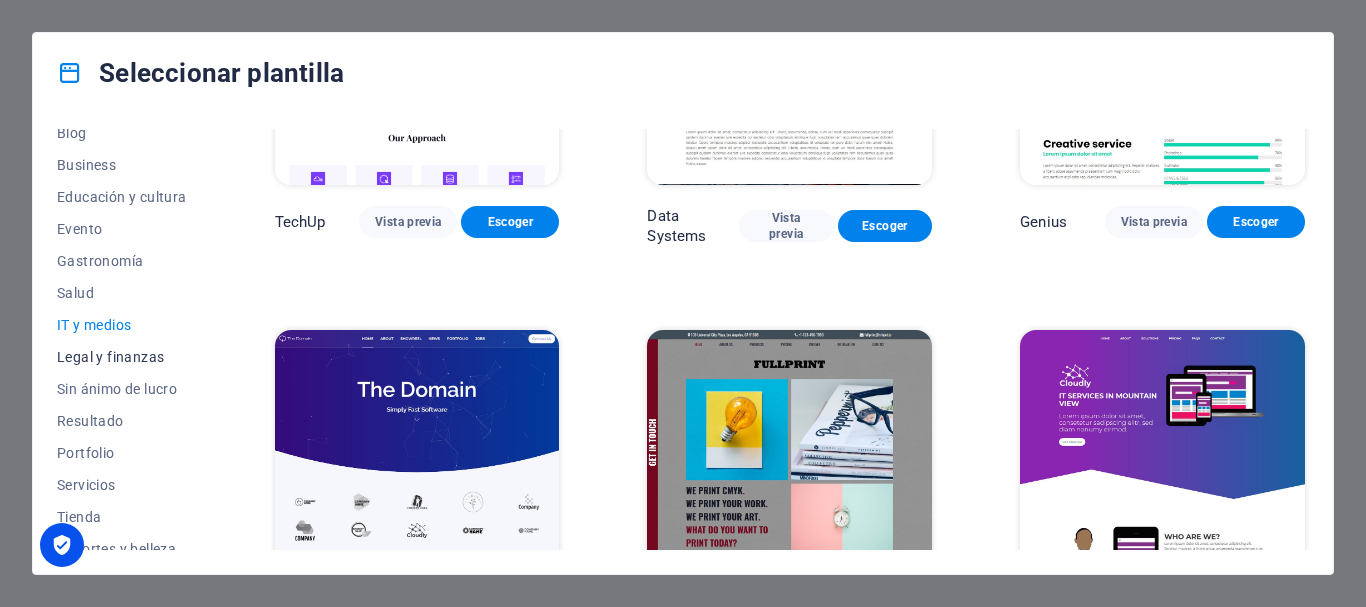 click on "Legal y finanzas" at bounding box center [122, 357] 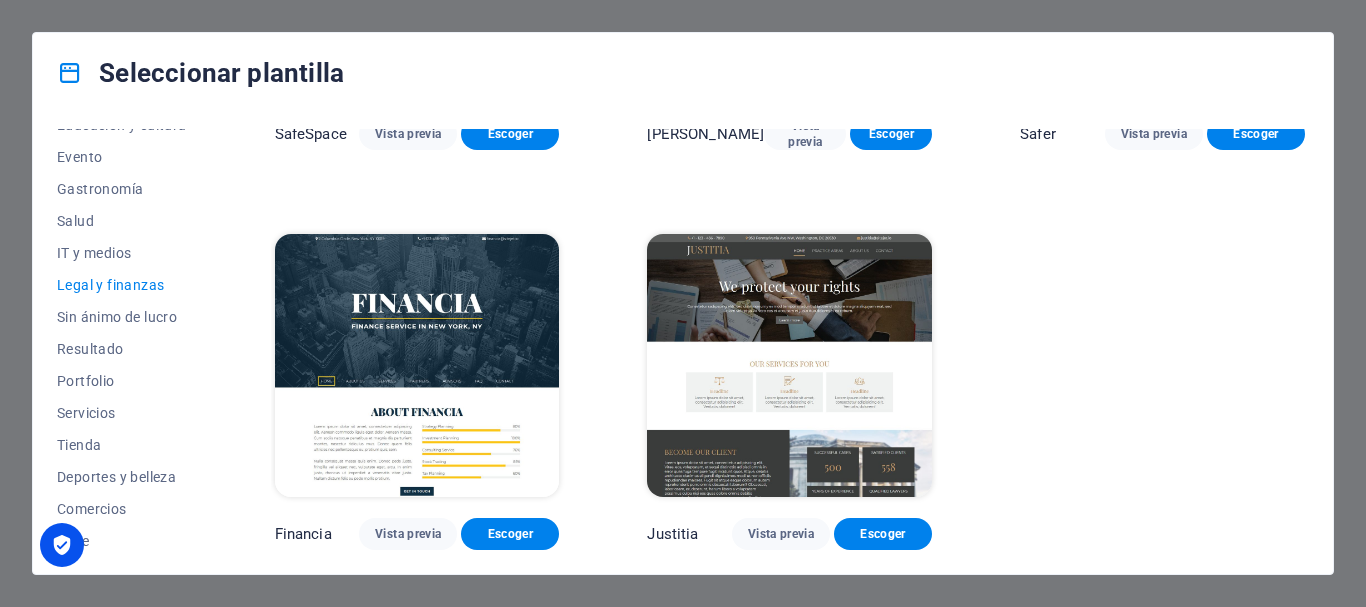 scroll, scrollTop: 400, scrollLeft: 0, axis: vertical 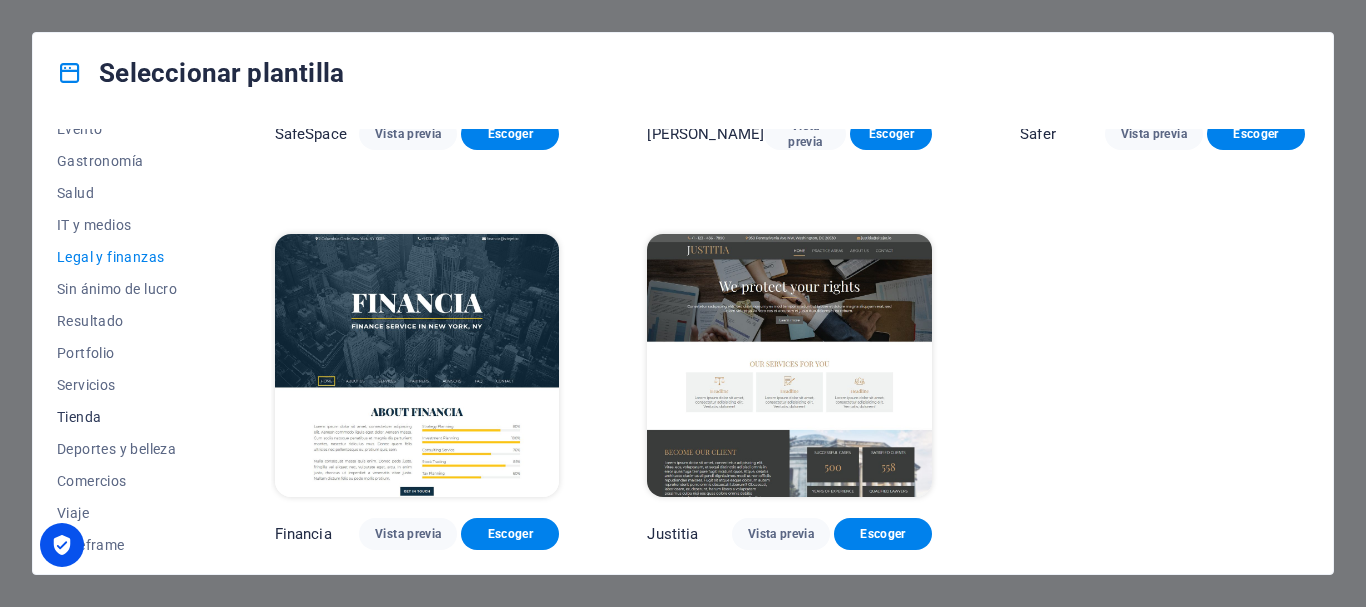 click on "Tienda" at bounding box center (122, 417) 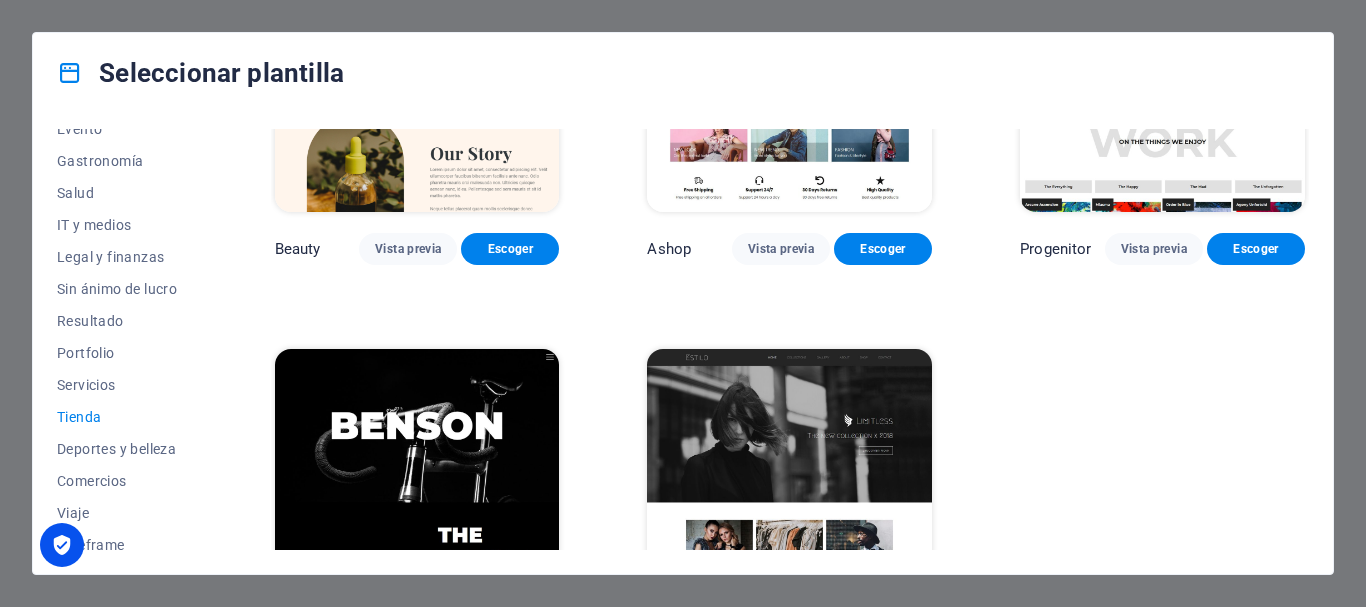 scroll, scrollTop: 804, scrollLeft: 0, axis: vertical 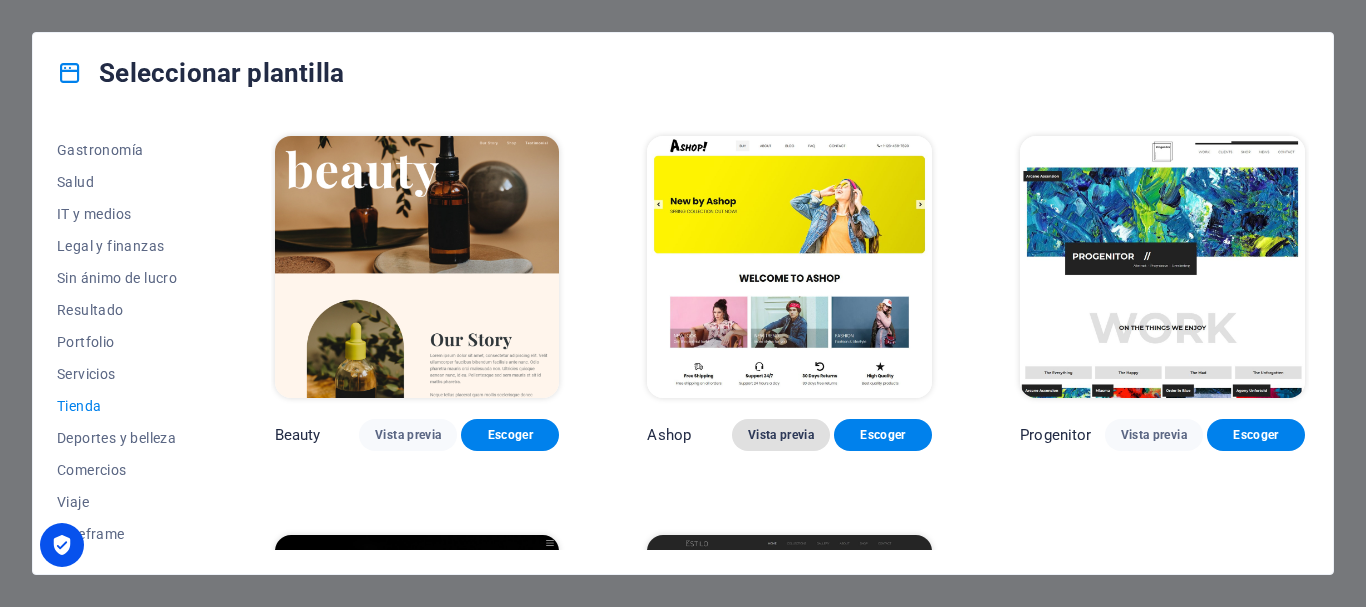 click on "Vista previa" at bounding box center (781, 435) 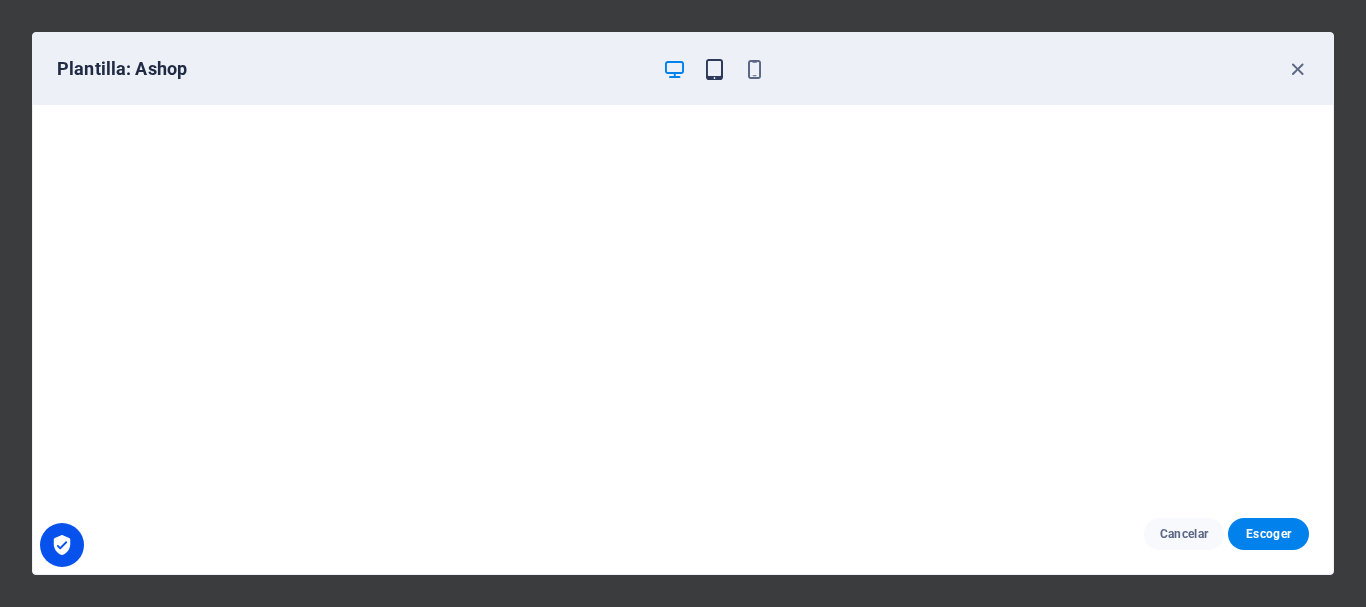 click at bounding box center (714, 69) 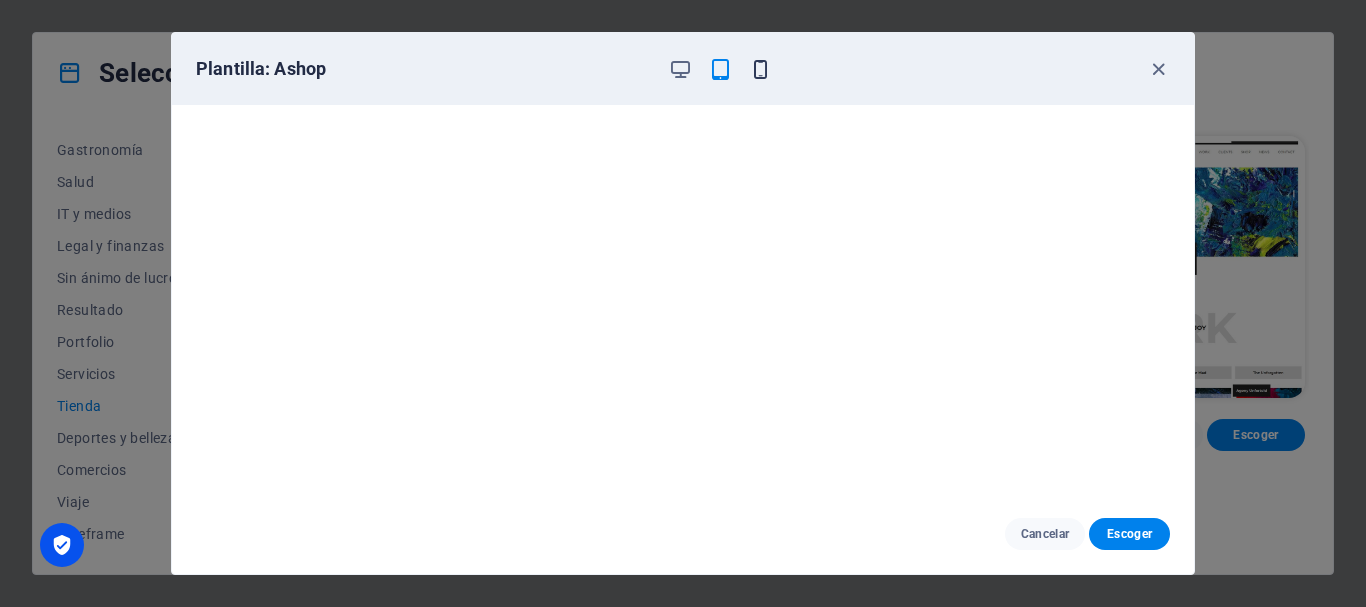 click at bounding box center (760, 69) 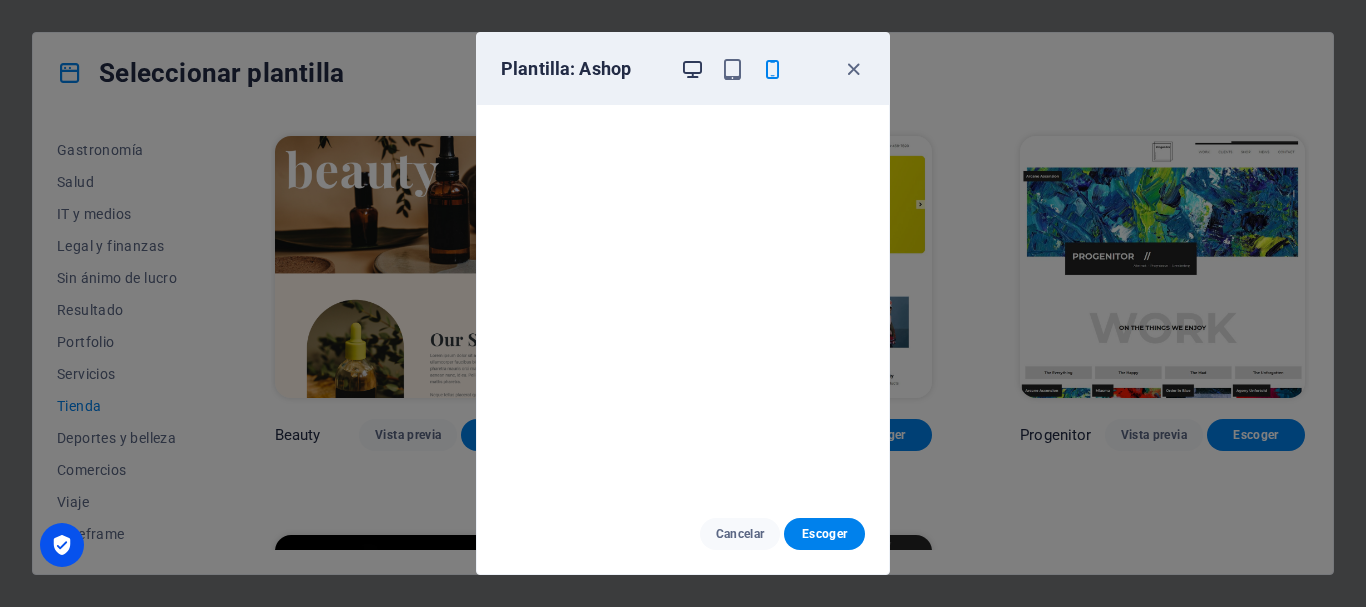 click at bounding box center (692, 69) 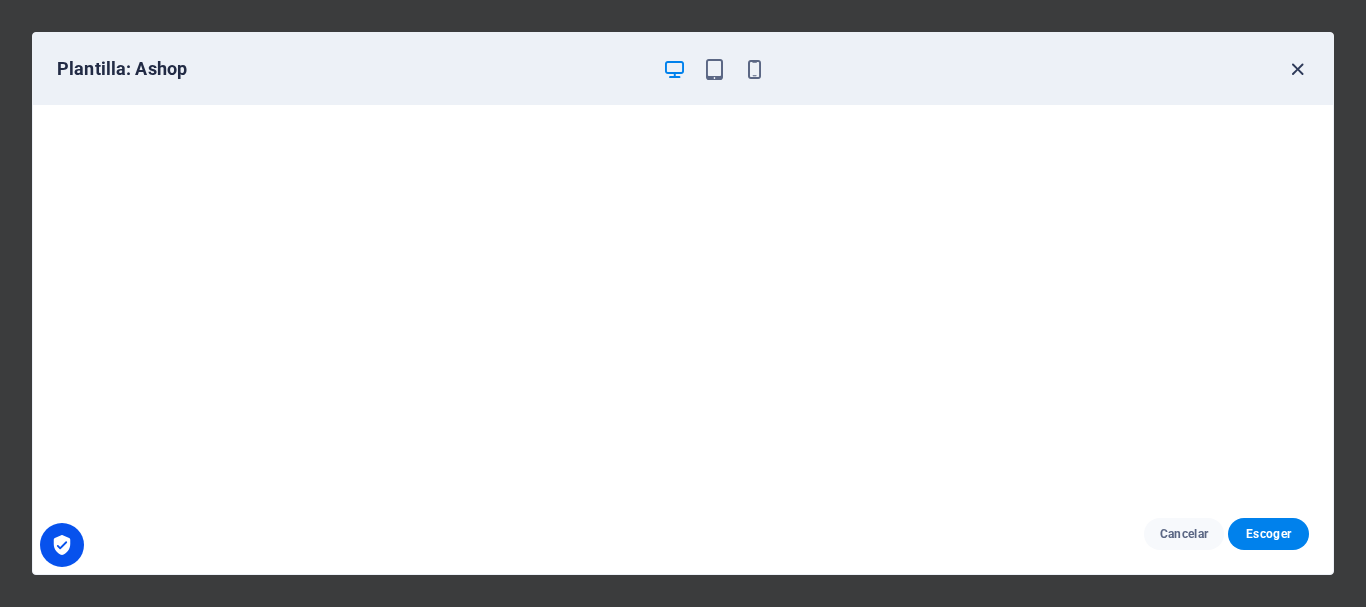 click at bounding box center (1297, 69) 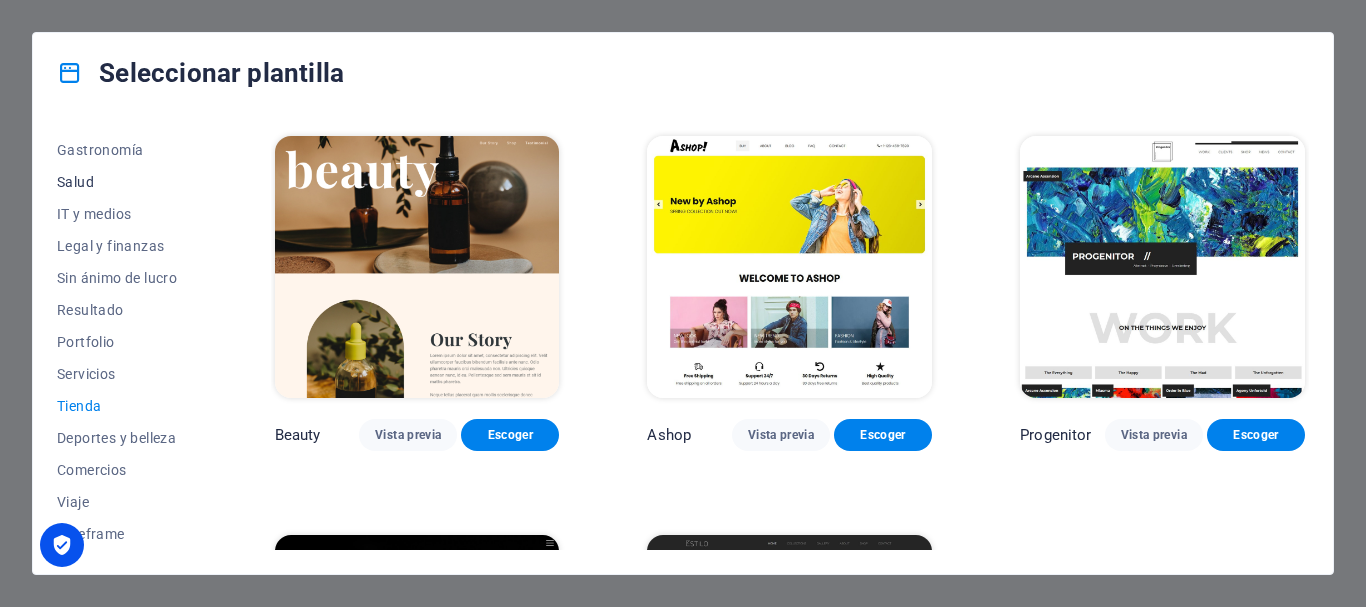 click on "Salud" at bounding box center [122, 182] 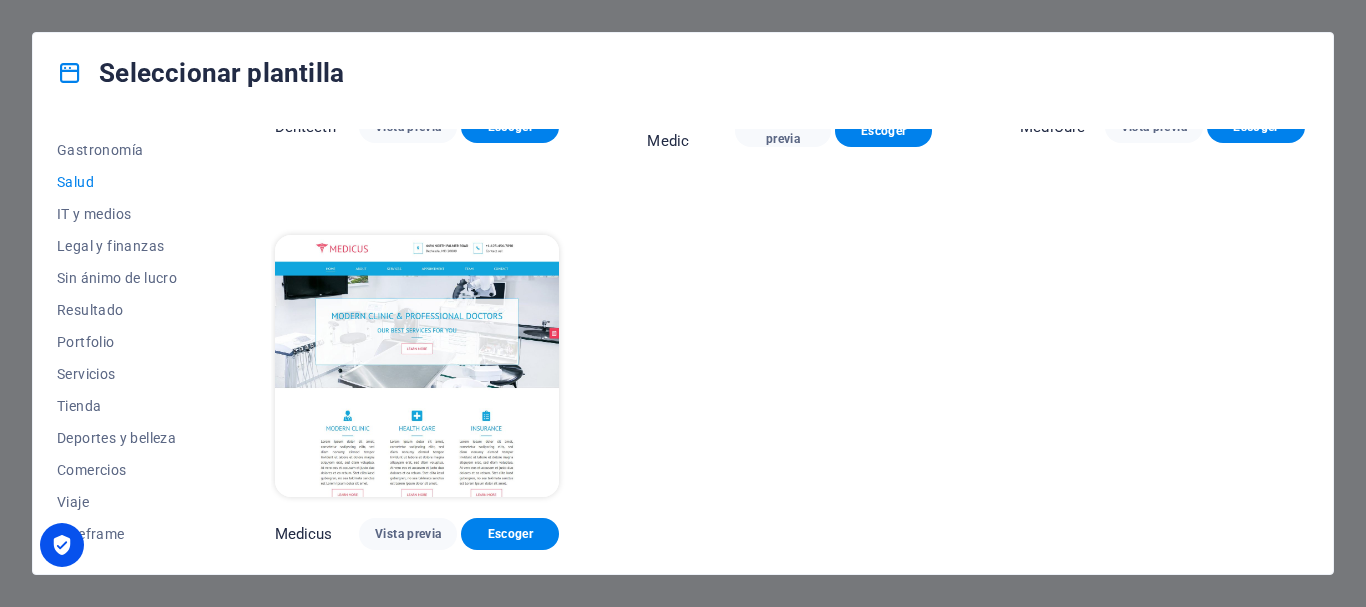 scroll, scrollTop: 0, scrollLeft: 0, axis: both 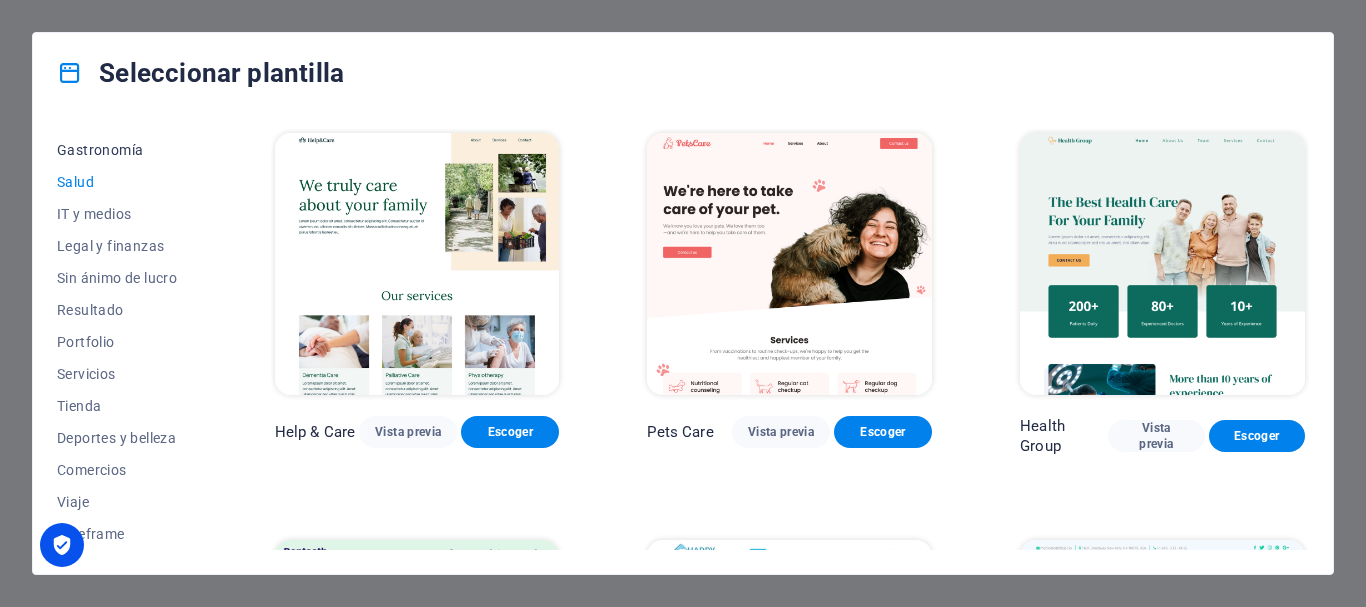 click on "Gastronomía" at bounding box center (122, 150) 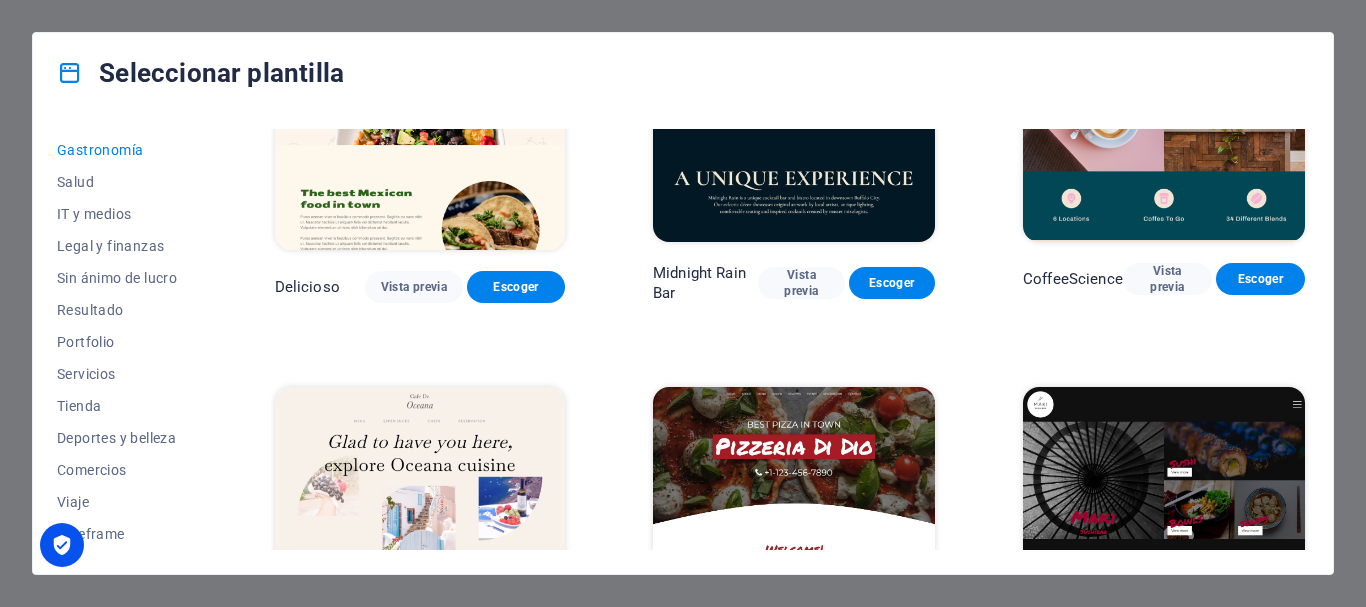 scroll, scrollTop: 400, scrollLeft: 0, axis: vertical 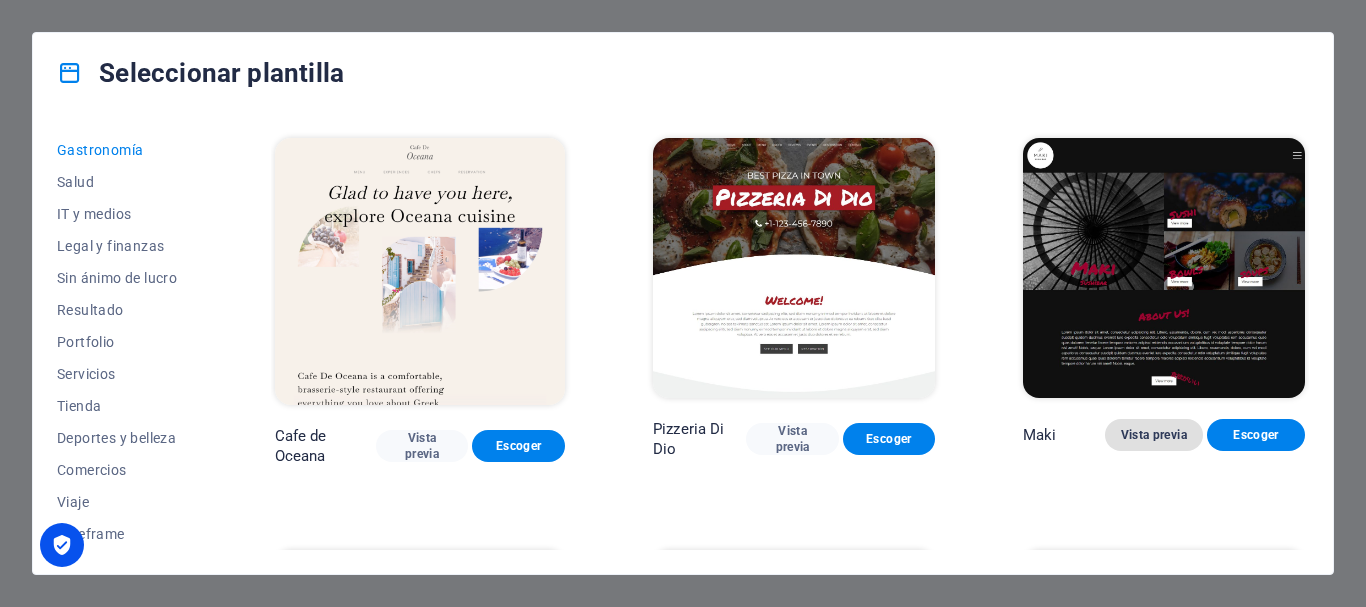 click on "Vista previa" at bounding box center (1154, 435) 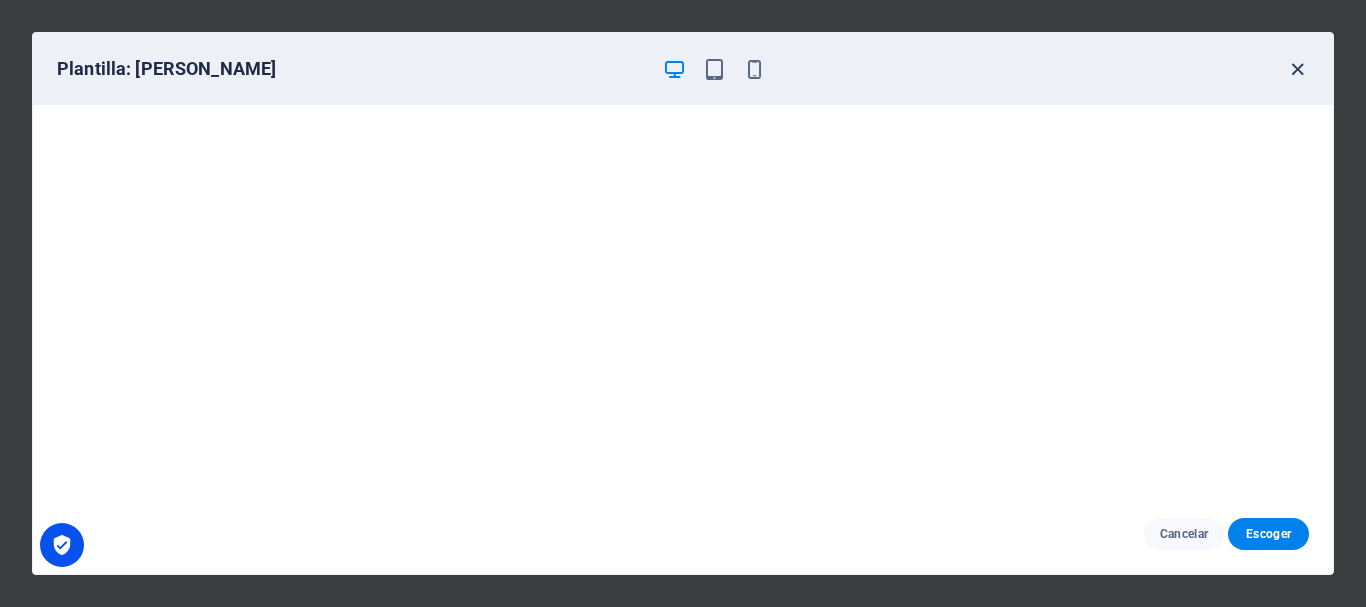 click at bounding box center (1297, 69) 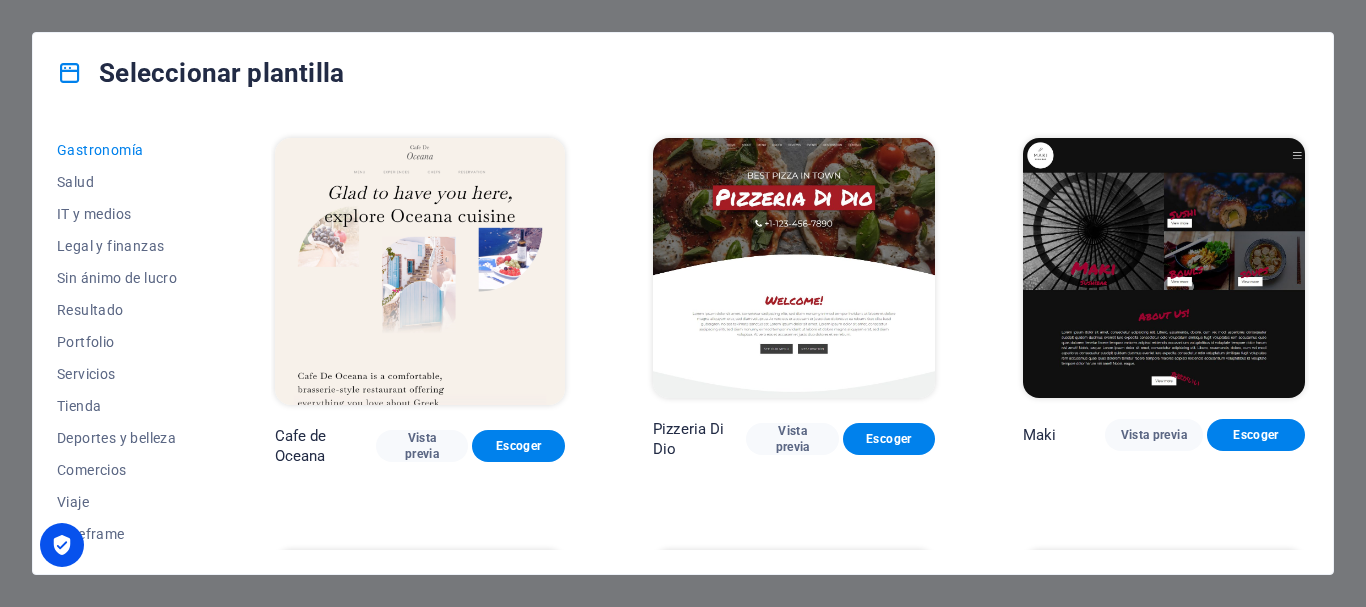 click on "Seleccionar plantilla Todas las plantillas Mis plantillas Nueva Popular Landing page Multipager Onepager Arte y diseño En blanco Blog Business Educación y cultura Evento Gastronomía Salud IT y medios Legal y finanzas Sin ánimo de lucro Resultado Portfolio Servicios Tienda Deportes y belleza Comercios Viaje Wireframe Delicioso Vista previa Escoger Midnight Rain Bar Vista previa Escoger CoffeeScience Vista previa Escoger Cafe de Oceana Vista previa Escoger Pizzeria Di Dio Vista previa Escoger [PERSON_NAME] Vista previa Escoger Kyoto Vista previa Escoger BRGs Vista previa Escoger Sourdough Vista previa Escoger [PERSON_NAME] Winery Vista previa Escoger Mielo Vista previa Escoger Lily’s Vista previa Escoger Porters Vista previa Escoger [PERSON_NAME] Vista previa Escoger [PERSON_NAME] Vista previa Escoger Loki's Vista previa Escoger" at bounding box center (683, 303) 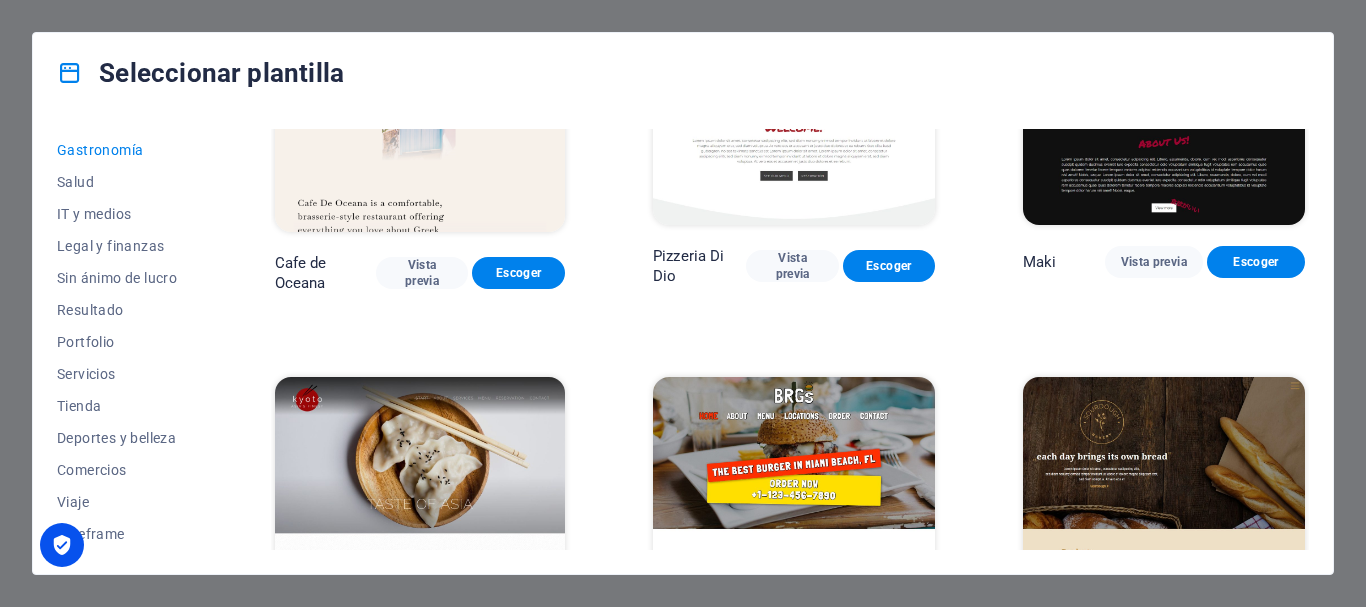 scroll, scrollTop: 600, scrollLeft: 0, axis: vertical 